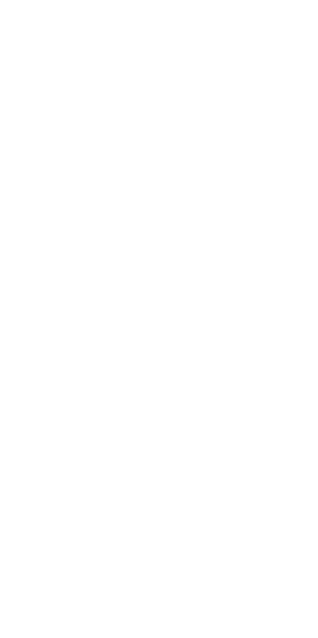 scroll, scrollTop: 0, scrollLeft: 0, axis: both 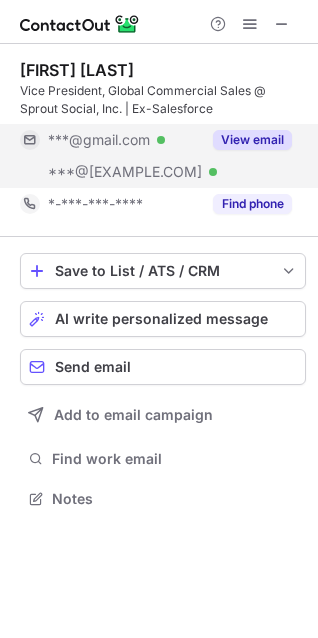 click on "View email" at bounding box center [252, 140] 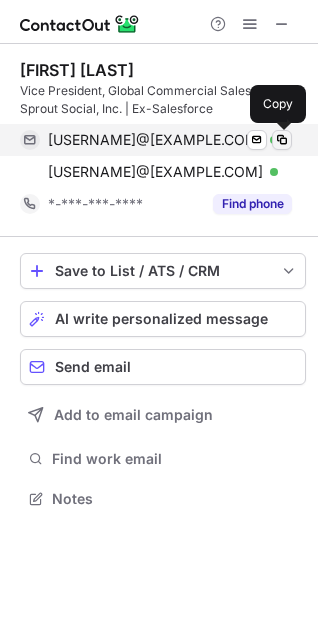 click at bounding box center [282, 140] 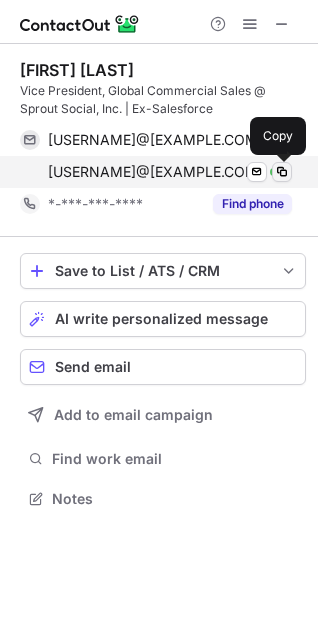 click at bounding box center [282, 172] 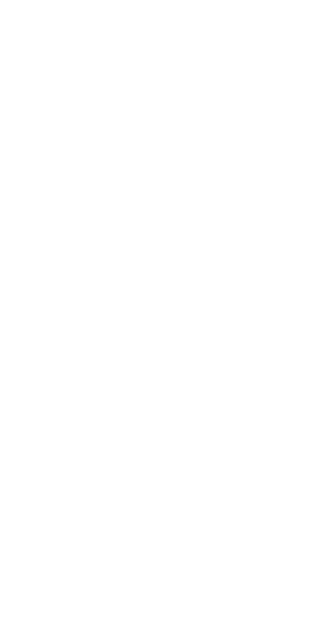 scroll, scrollTop: 0, scrollLeft: 0, axis: both 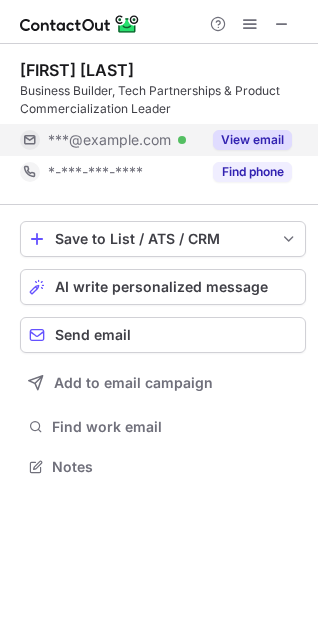 click on "View email" at bounding box center (252, 140) 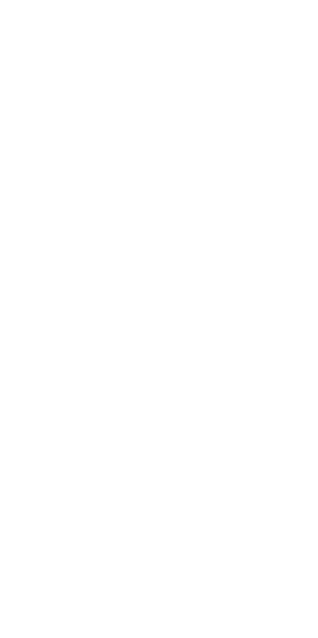 scroll, scrollTop: 0, scrollLeft: 0, axis: both 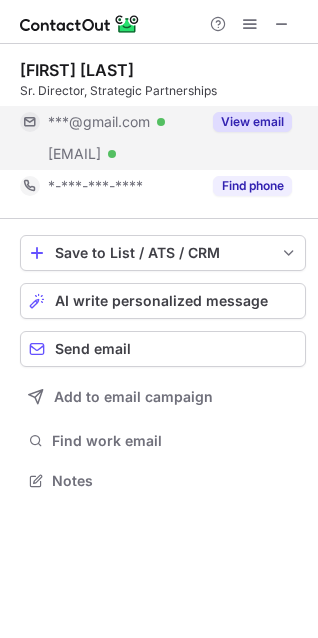 click on "View email" at bounding box center [252, 122] 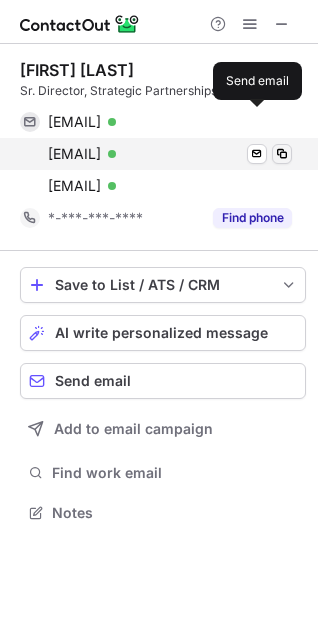 scroll, scrollTop: 10, scrollLeft: 10, axis: both 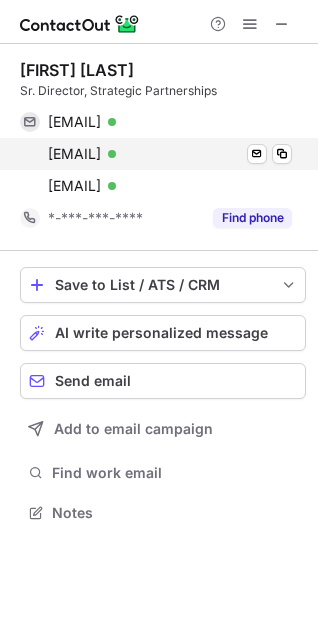 click on "simon.palmer@upside.com Verified Send email Copy" at bounding box center (156, 154) 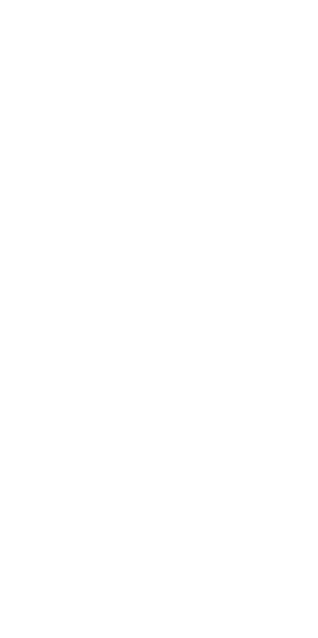 scroll, scrollTop: 0, scrollLeft: 0, axis: both 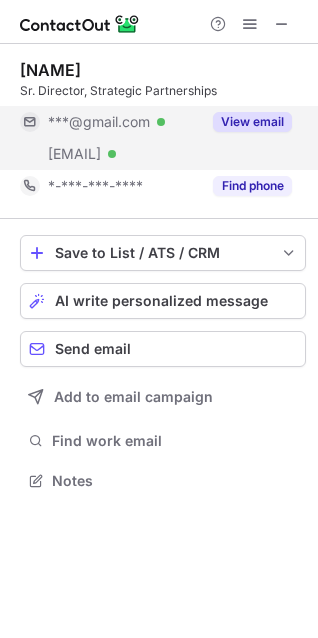 click on "View email" at bounding box center (246, 122) 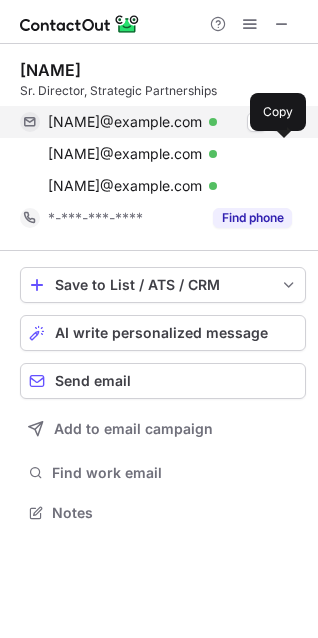 scroll, scrollTop: 10, scrollLeft: 10, axis: both 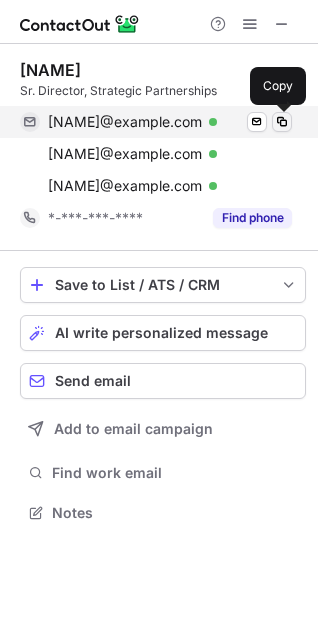 click at bounding box center (282, 122) 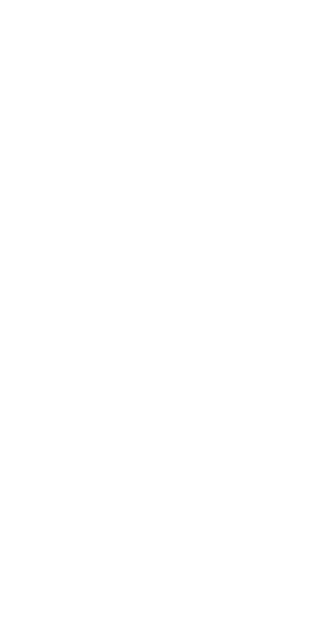 scroll, scrollTop: 0, scrollLeft: 0, axis: both 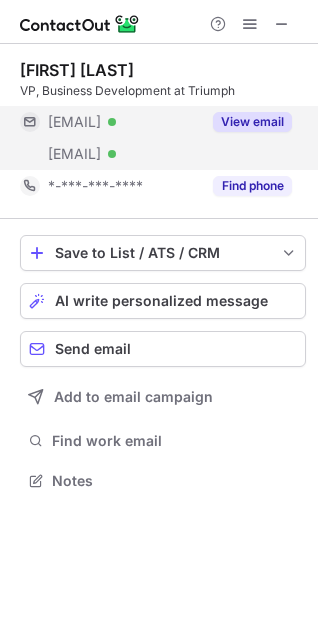 click on "View email" at bounding box center (246, 122) 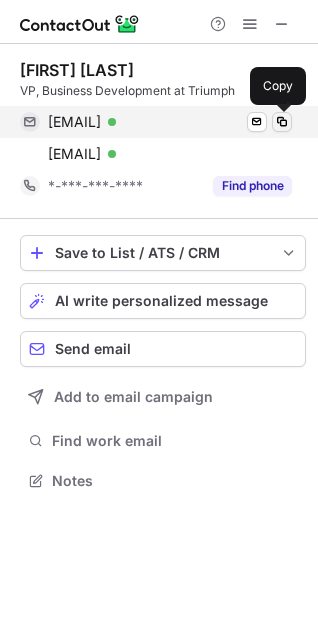 click at bounding box center [282, 122] 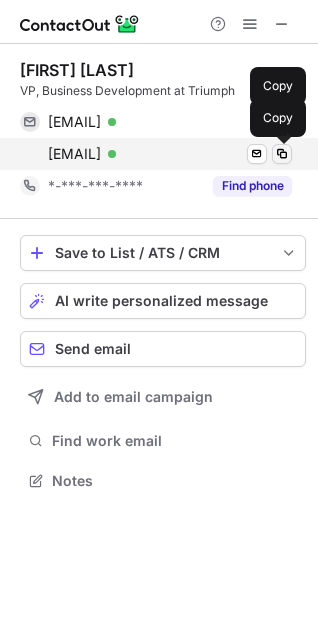 click at bounding box center (282, 154) 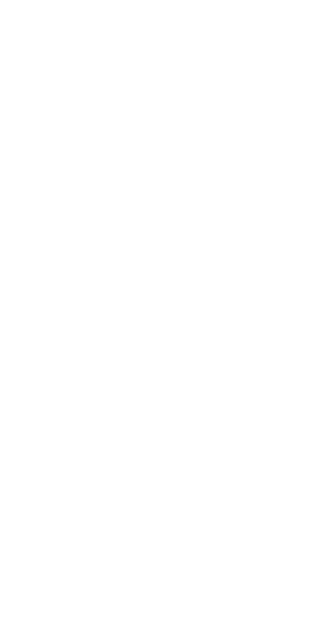 scroll, scrollTop: 0, scrollLeft: 0, axis: both 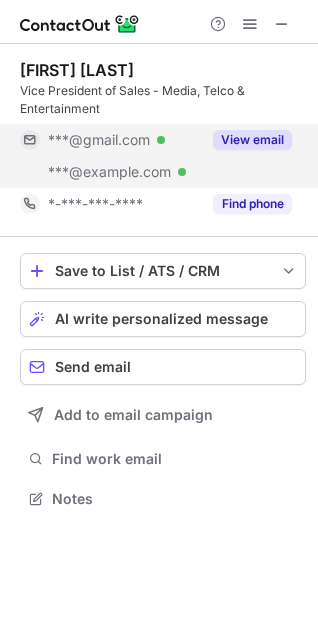 click on "View email" at bounding box center (252, 140) 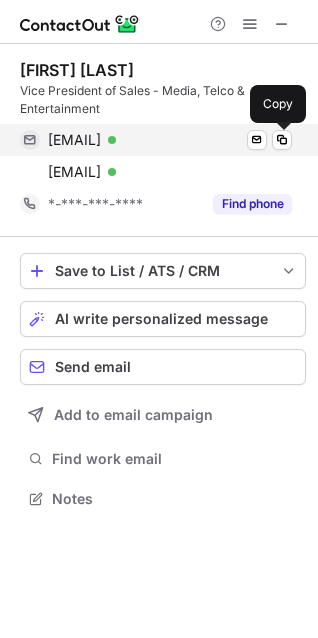 click on "[EMAIL] Verified Send email Copy" at bounding box center (156, 140) 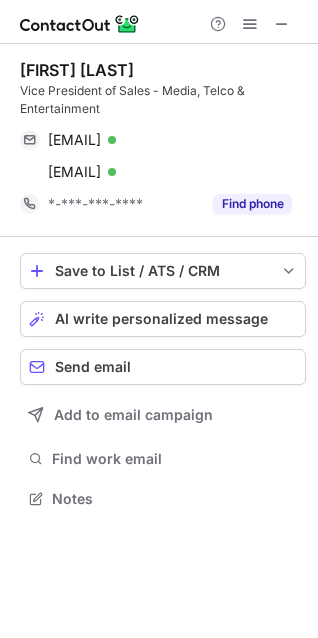 scroll, scrollTop: 485, scrollLeft: 318, axis: both 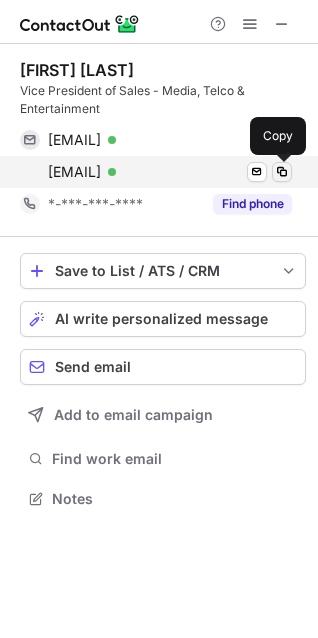 click at bounding box center (282, 172) 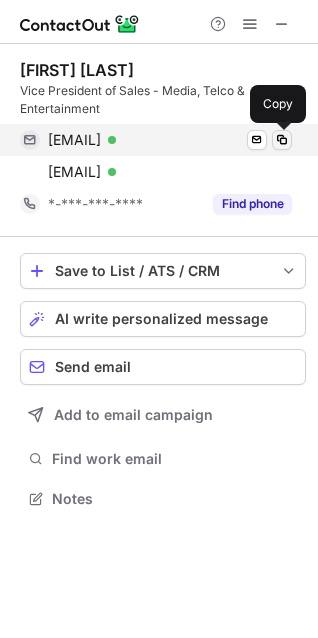 click at bounding box center [282, 140] 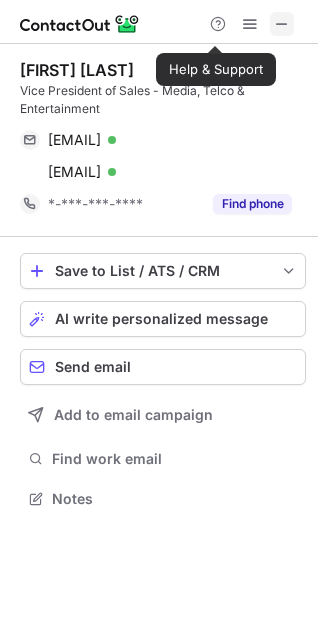 click at bounding box center [282, 24] 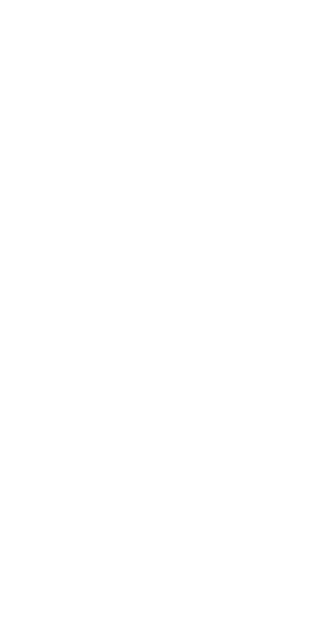 scroll, scrollTop: 0, scrollLeft: 0, axis: both 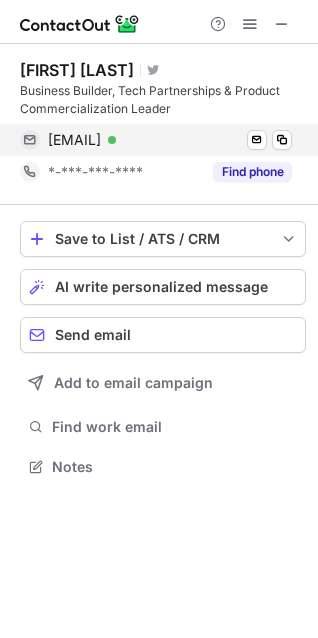 click on "[EMAIL] Verified Send email Copy" at bounding box center [156, 140] 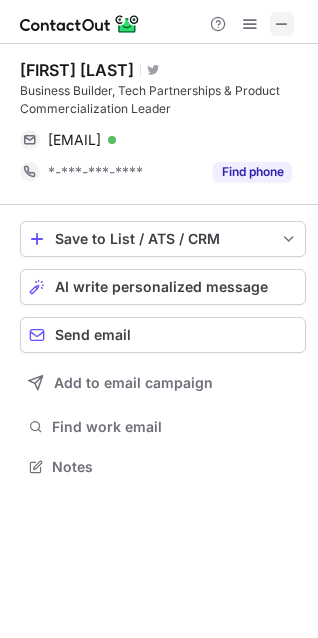 click at bounding box center (282, 24) 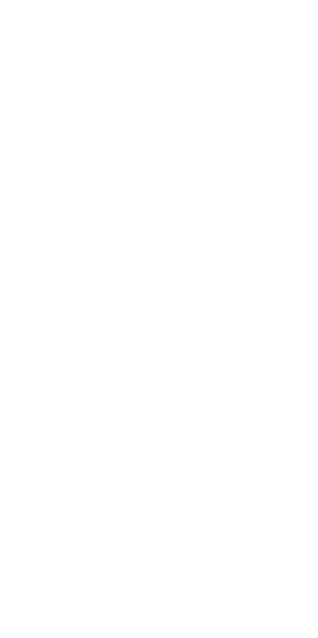 scroll, scrollTop: 0, scrollLeft: 0, axis: both 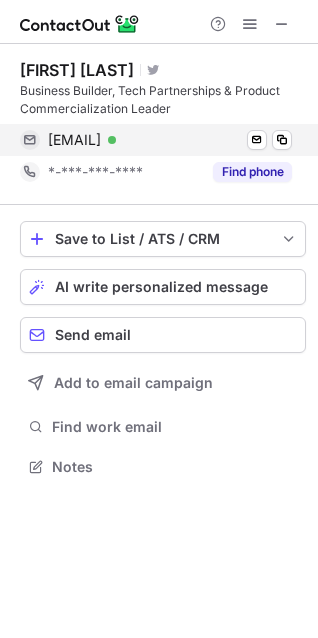 click on "[EMAIL] Verified Send email Copy" at bounding box center (156, 140) 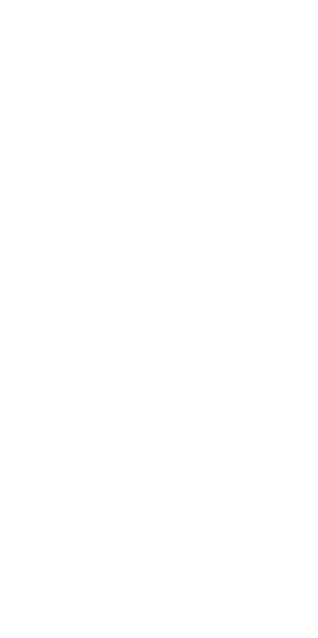 scroll, scrollTop: 0, scrollLeft: 0, axis: both 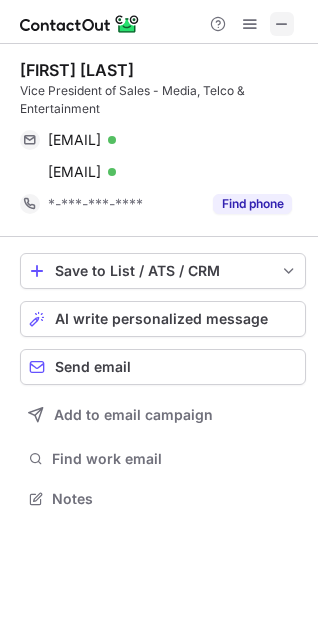 click at bounding box center (282, 24) 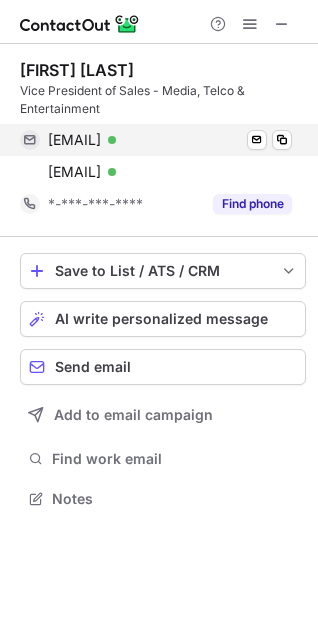 click on "brettlandavies@gmail.com Verified Send email Copy" at bounding box center (156, 140) 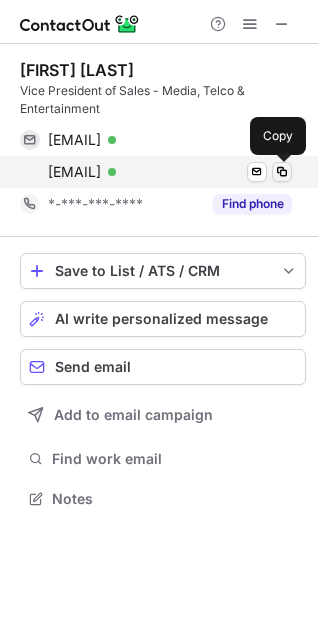 click at bounding box center [282, 172] 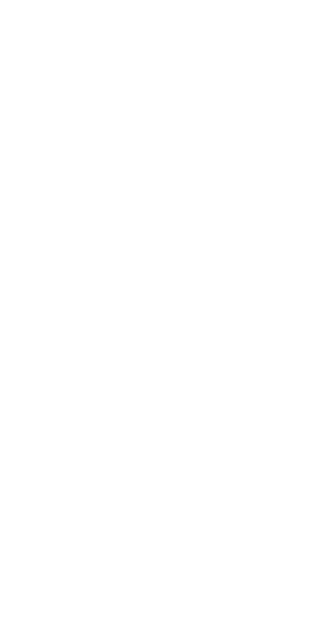scroll, scrollTop: 0, scrollLeft: 0, axis: both 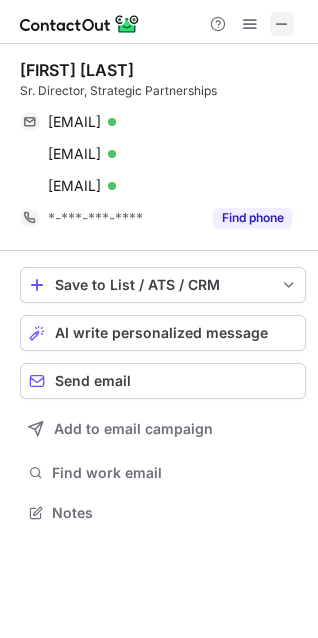 click at bounding box center (282, 24) 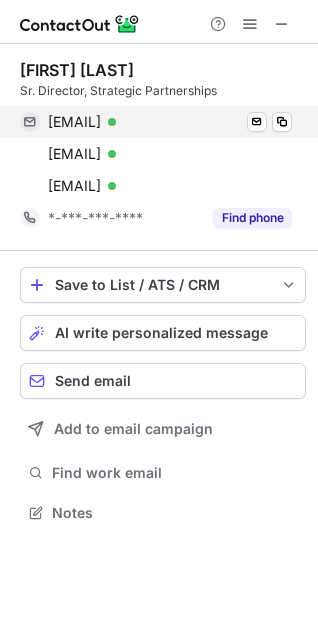 click on "simonjosephpalmer@gmail.com Verified Send email Copy" at bounding box center [156, 122] 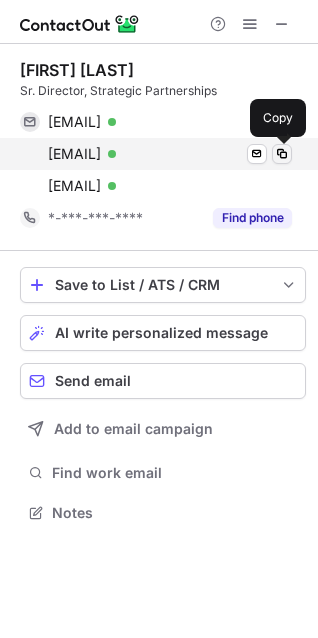 click at bounding box center (282, 154) 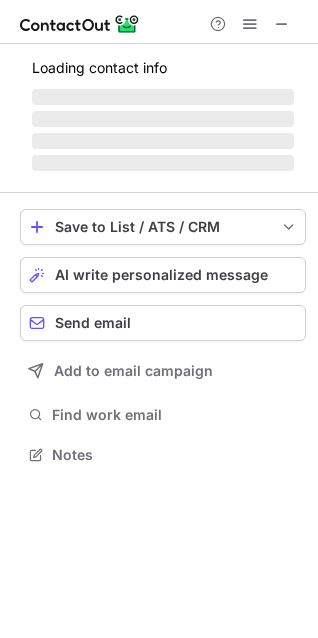 scroll, scrollTop: 10, scrollLeft: 10, axis: both 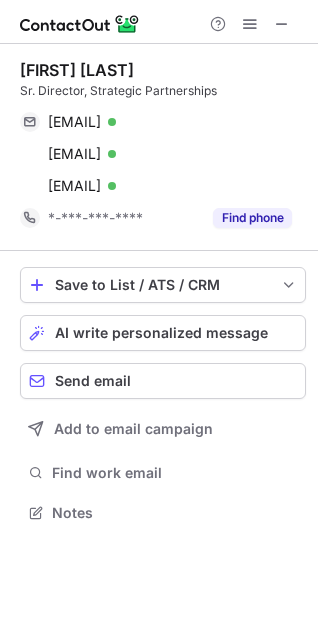 click at bounding box center [250, 24] 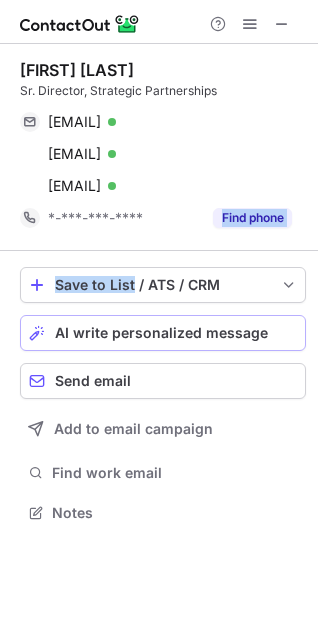 drag, startPoint x: 169, startPoint y: 227, endPoint x: 139, endPoint y: 222, distance: 30.413813 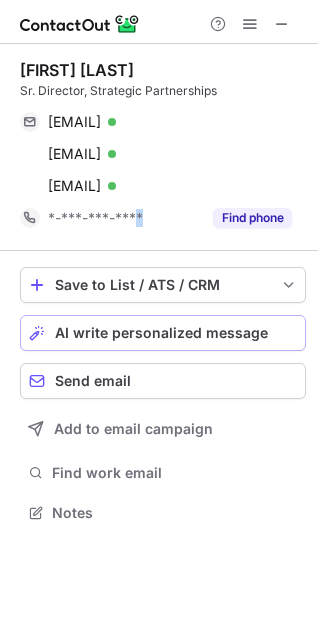 scroll, scrollTop: 453, scrollLeft: 318, axis: both 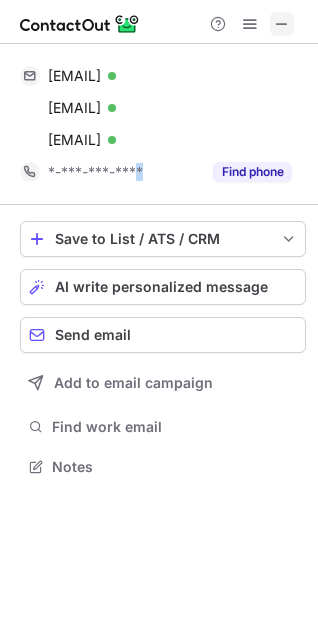 click at bounding box center (282, 24) 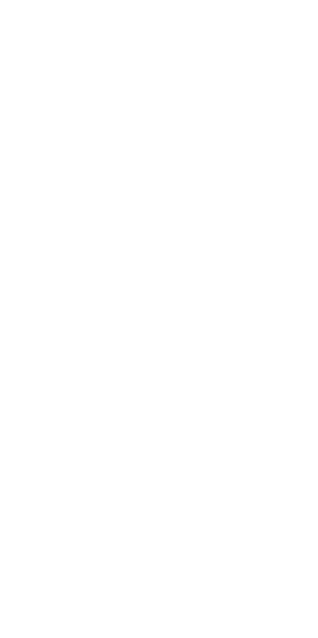 scroll, scrollTop: 0, scrollLeft: 0, axis: both 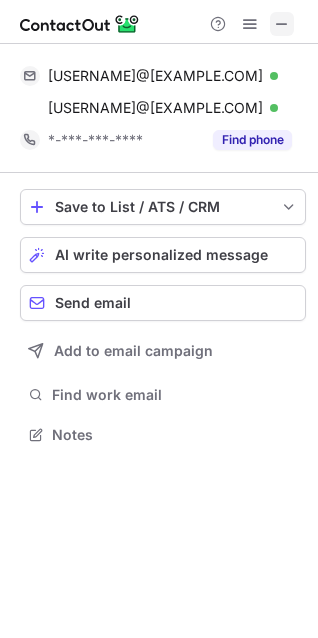 click at bounding box center [282, 24] 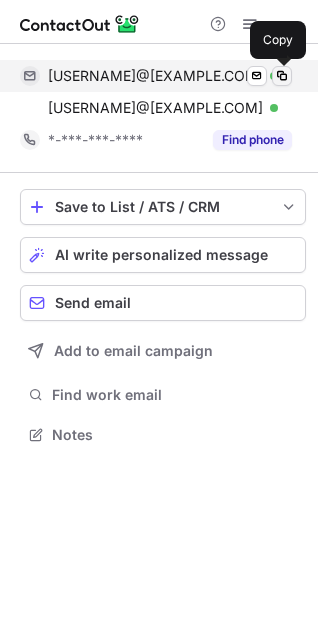 click at bounding box center [282, 76] 